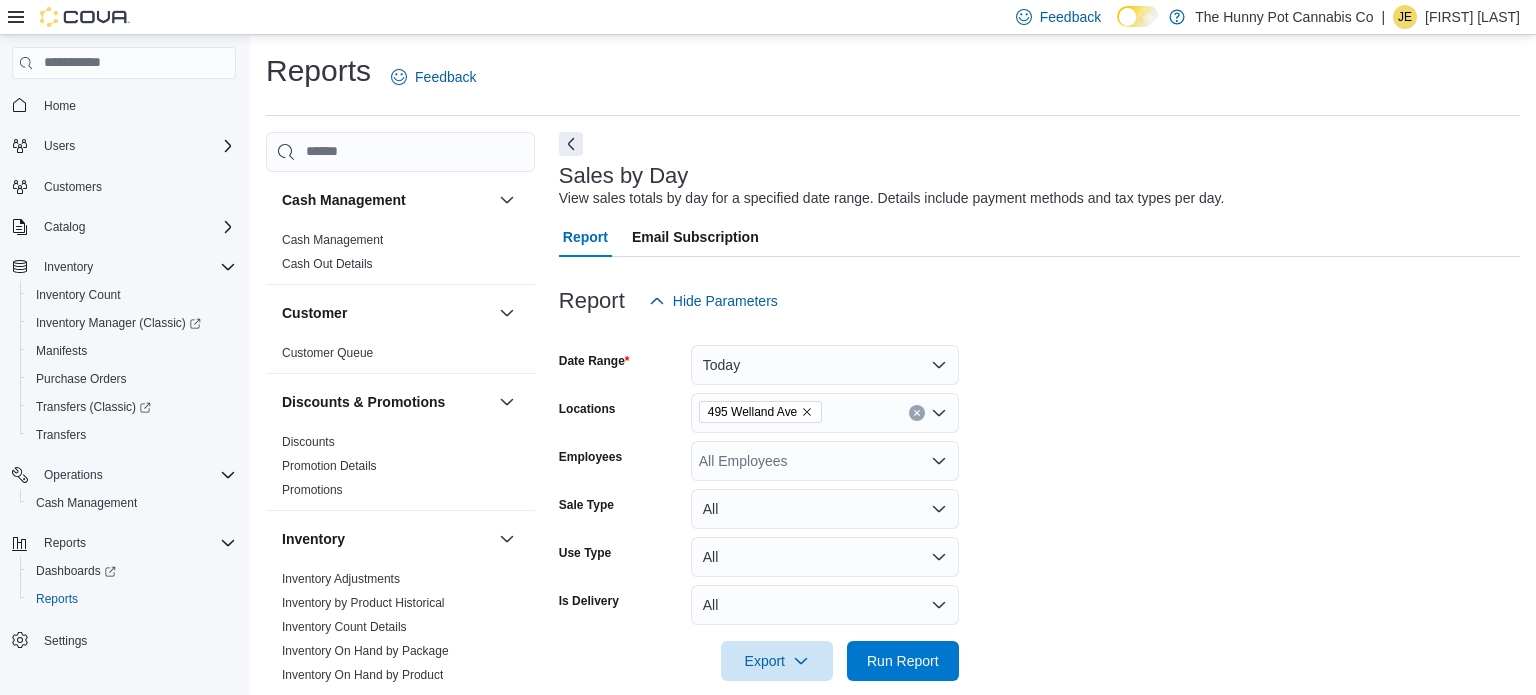 scroll, scrollTop: 25, scrollLeft: 0, axis: vertical 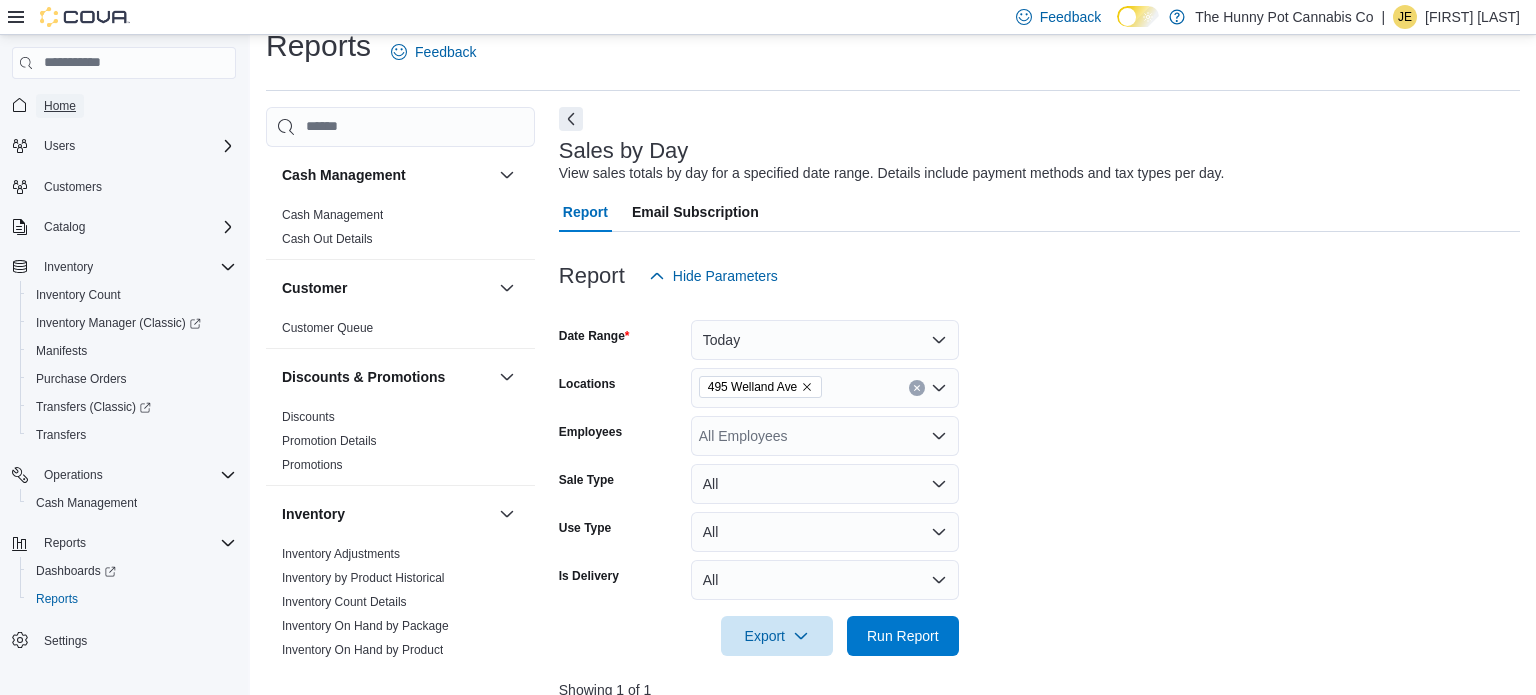 click on "Home" at bounding box center (60, 106) 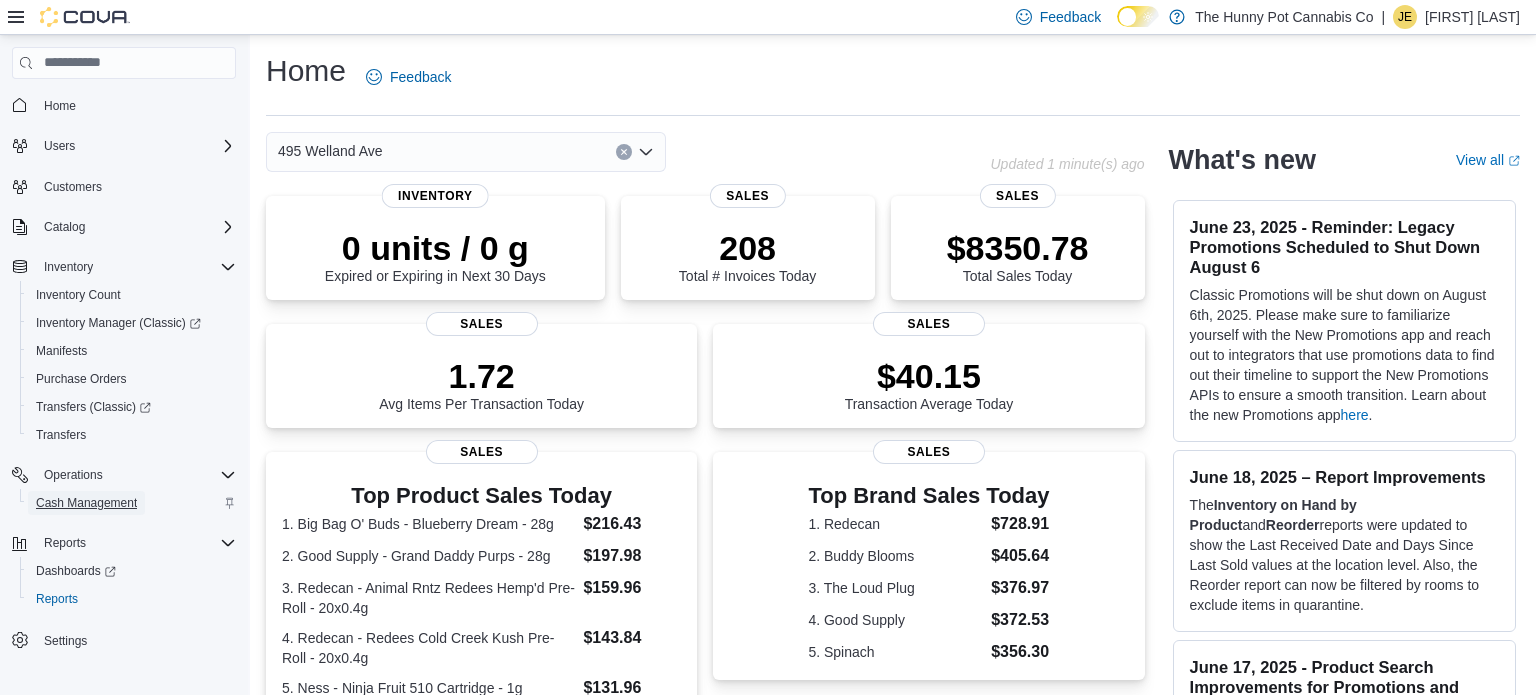 click on "Cash Management" at bounding box center [86, 503] 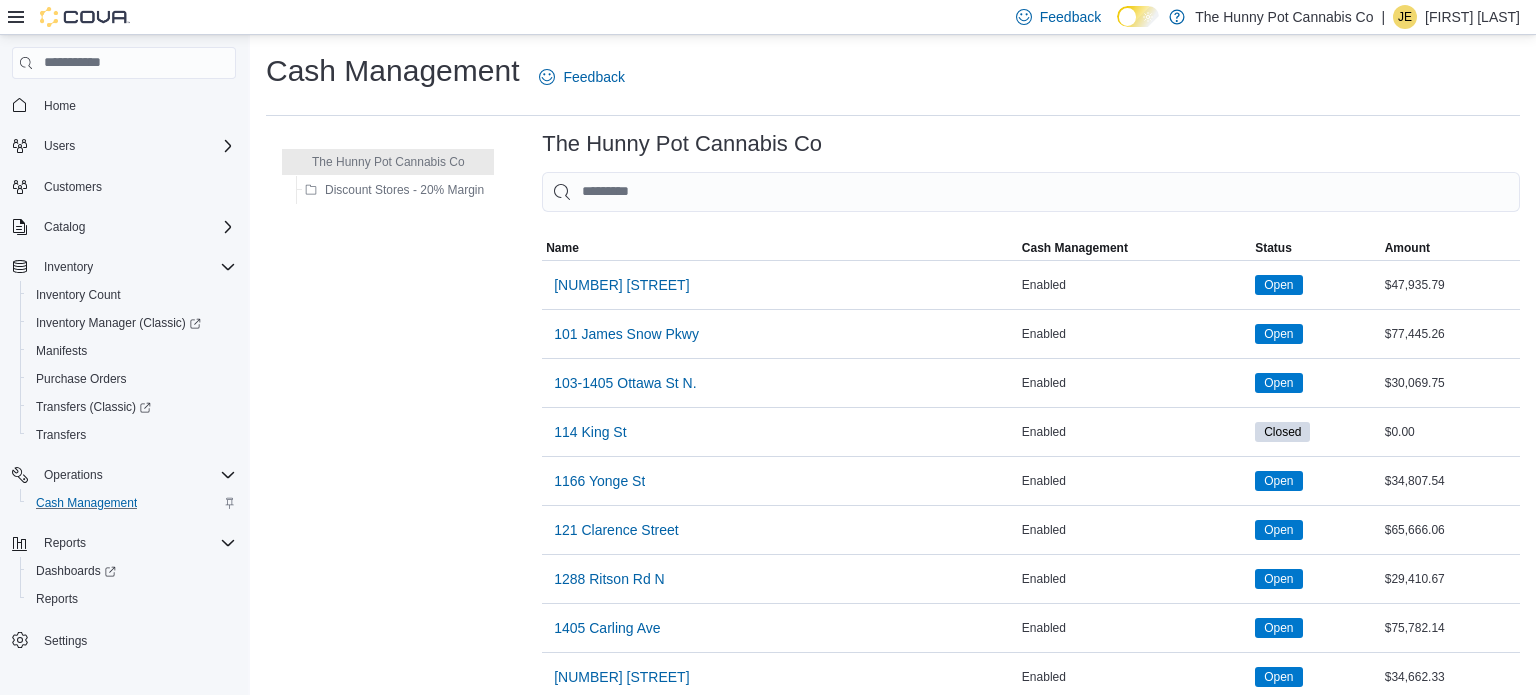 scroll, scrollTop: 1582, scrollLeft: 0, axis: vertical 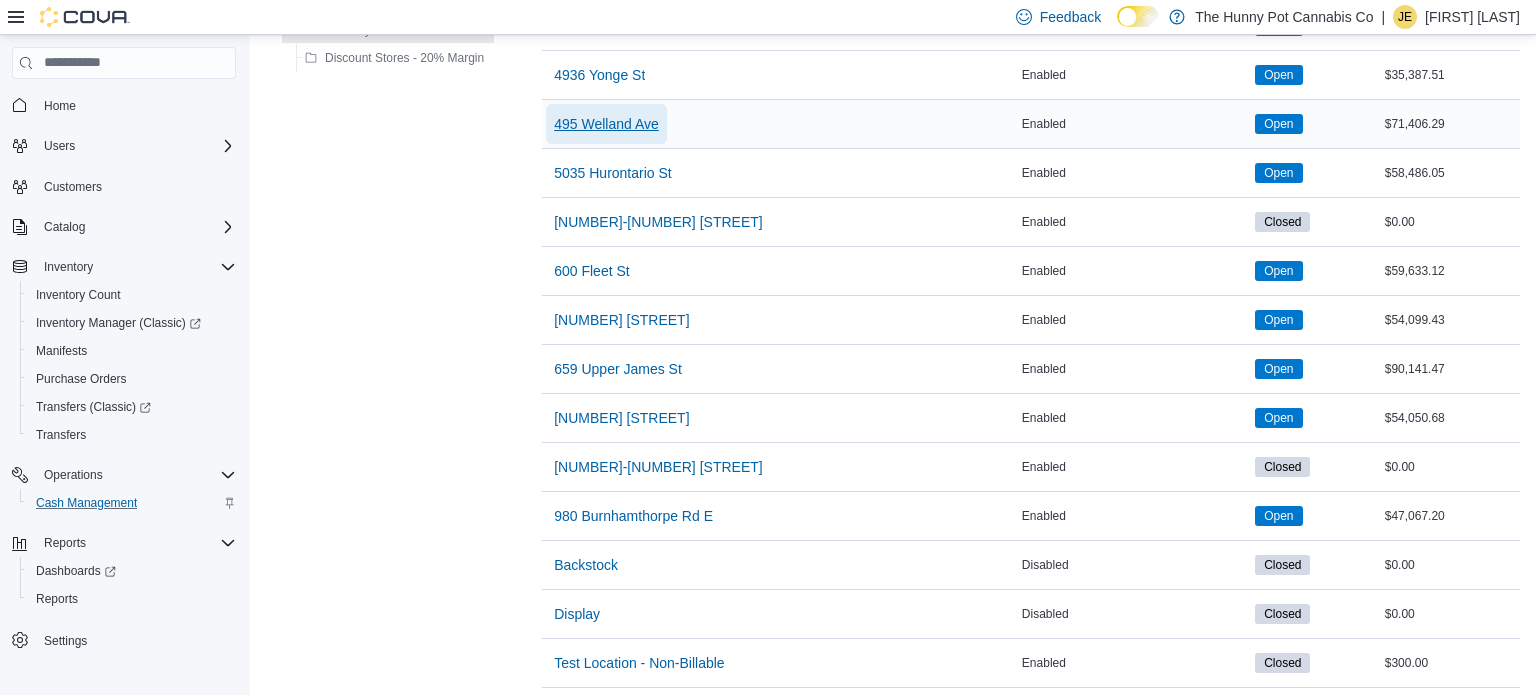 click on "495 Welland Ave" at bounding box center (606, 124) 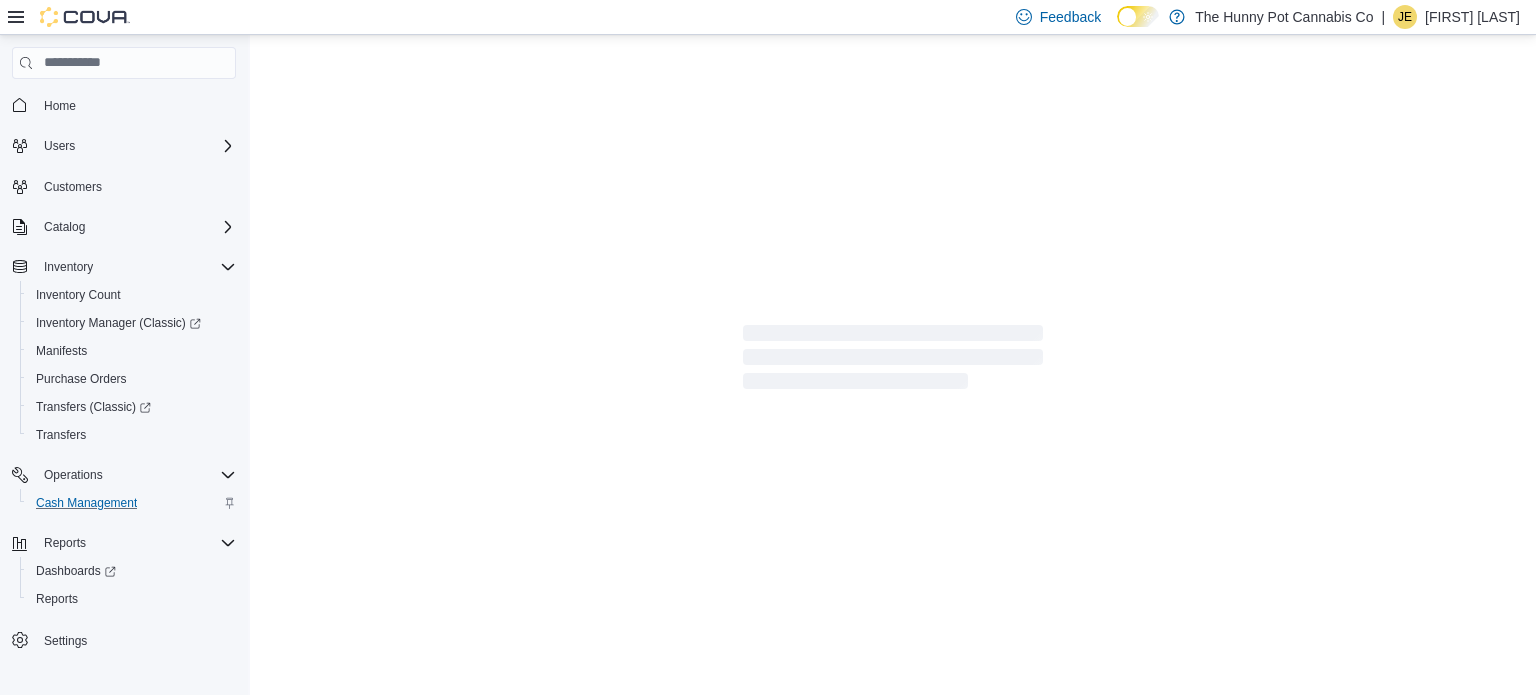 scroll, scrollTop: 0, scrollLeft: 0, axis: both 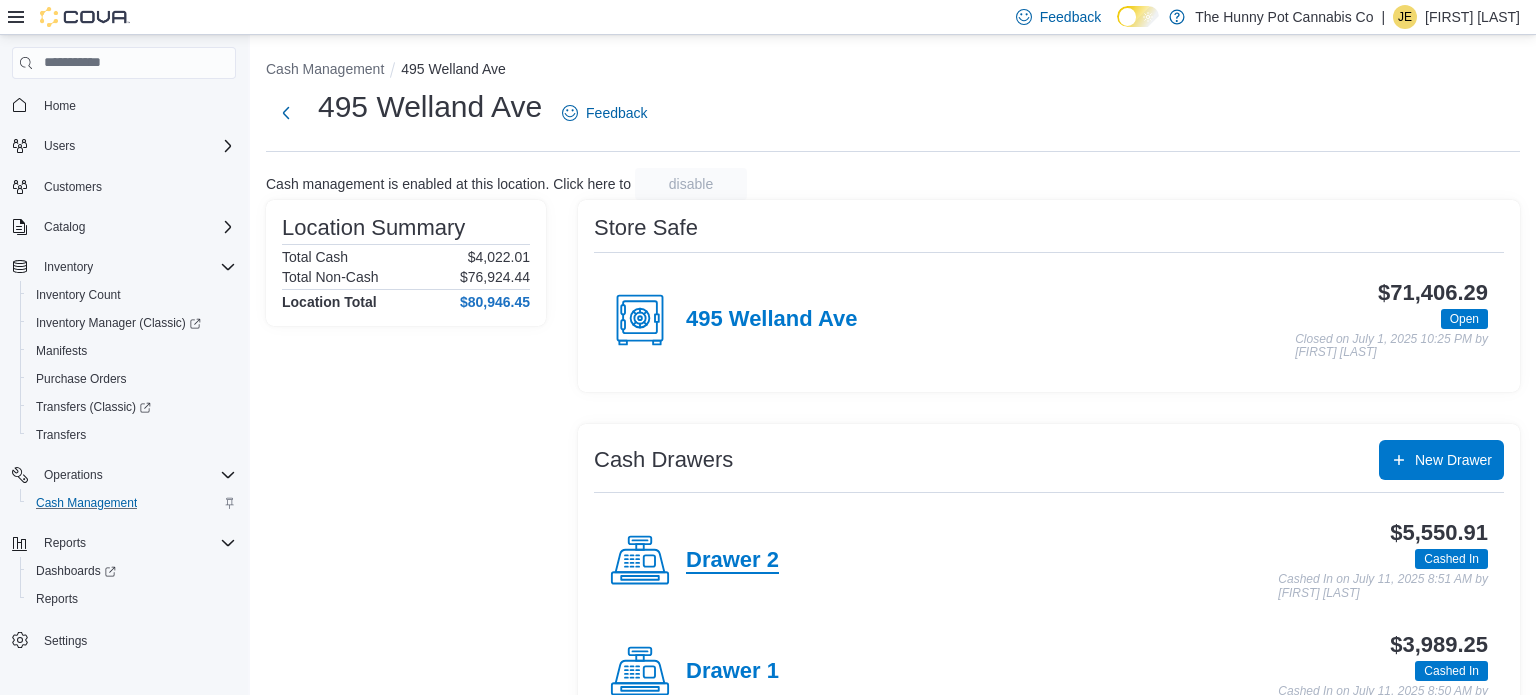 click on "Drawer 2" at bounding box center (732, 561) 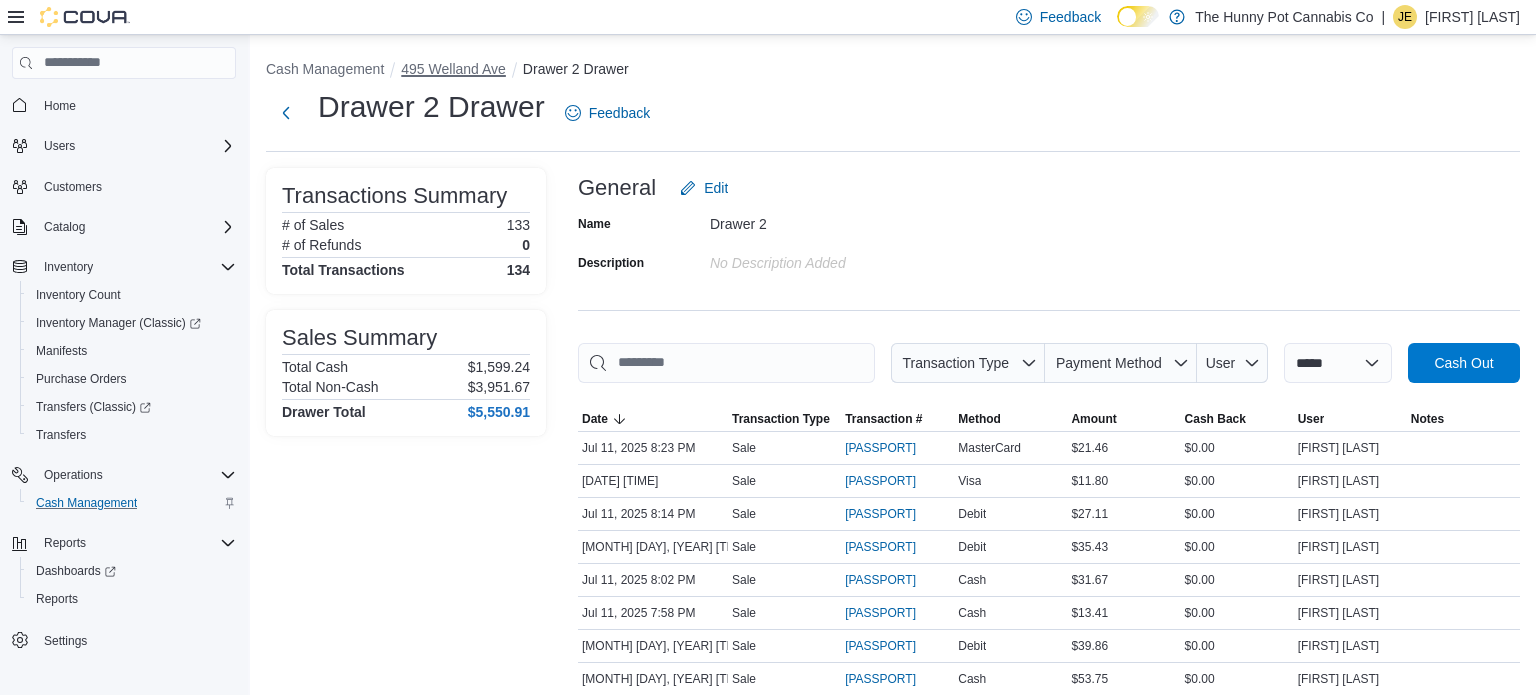 click on "495 Welland Ave" at bounding box center [453, 69] 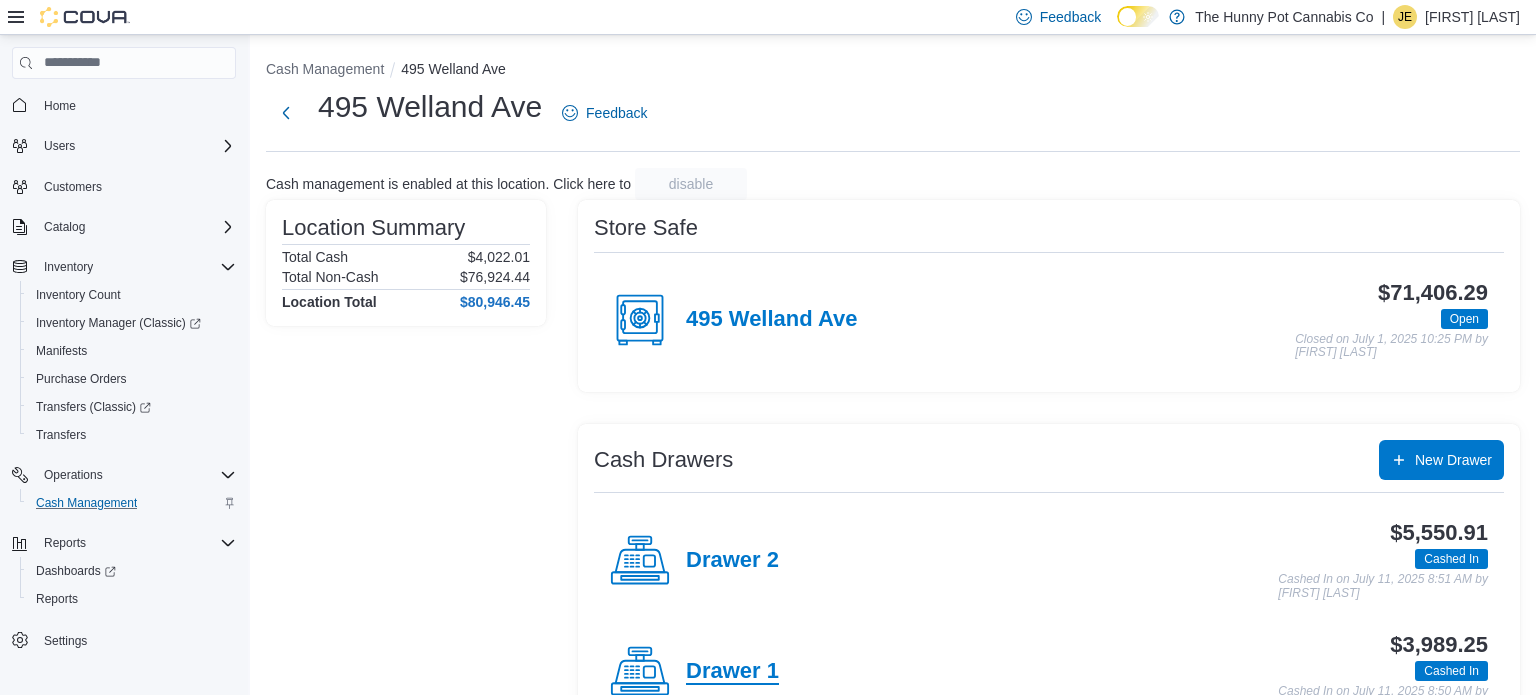 click on "Drawer 1" at bounding box center (732, 672) 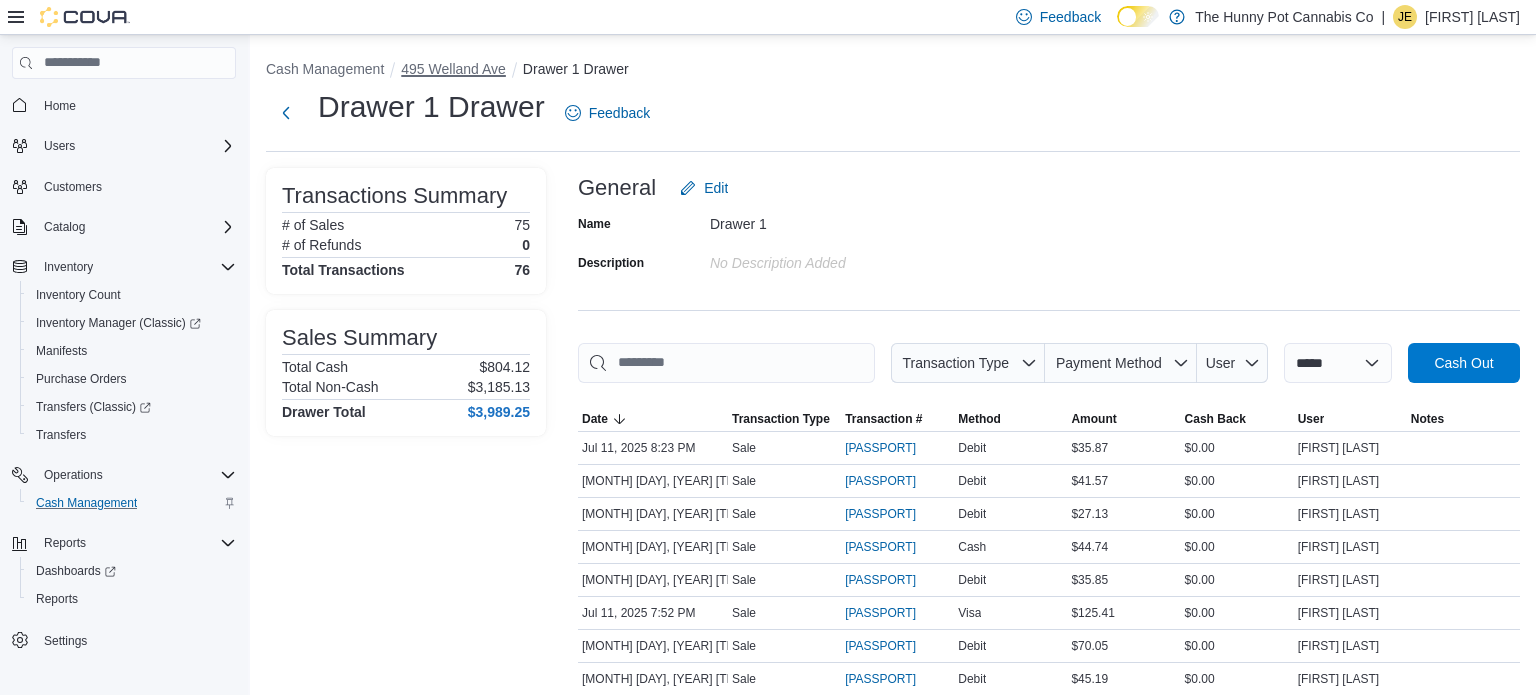 click on "495 Welland Ave" at bounding box center (453, 69) 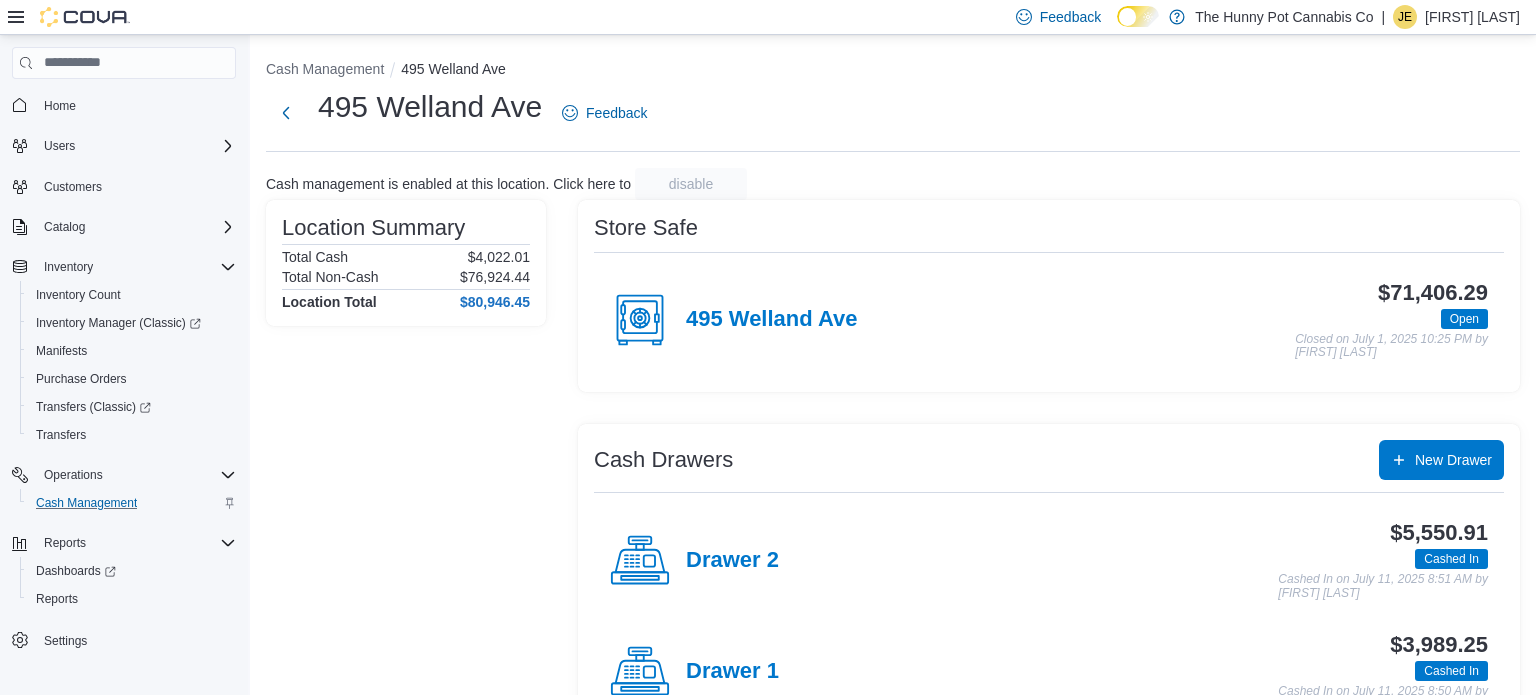 click on "Location Summary   Total Cash [PRICE] Total Non-Cash [PRICE] Location Total [PRICE]" at bounding box center [406, 472] 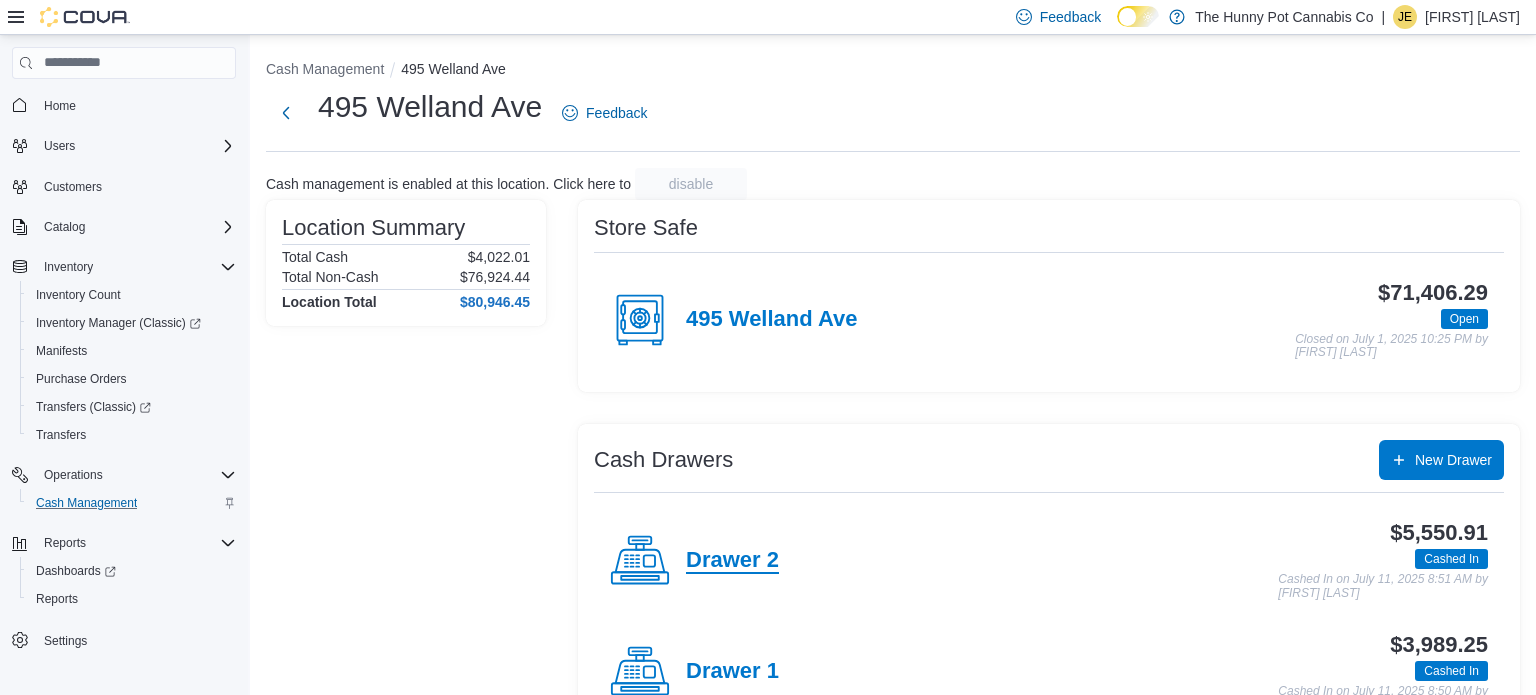 click on "Drawer 2" at bounding box center [732, 561] 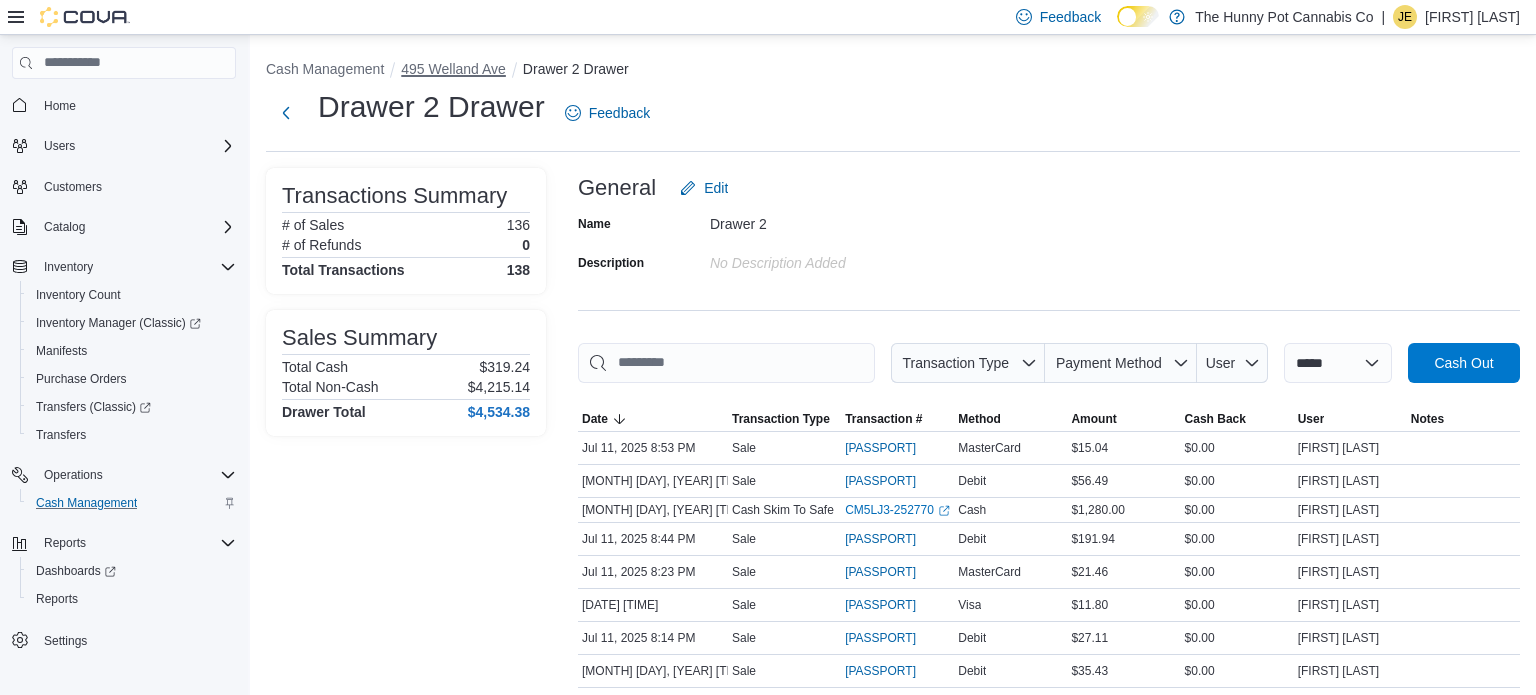click on "495 Welland Ave" at bounding box center (453, 69) 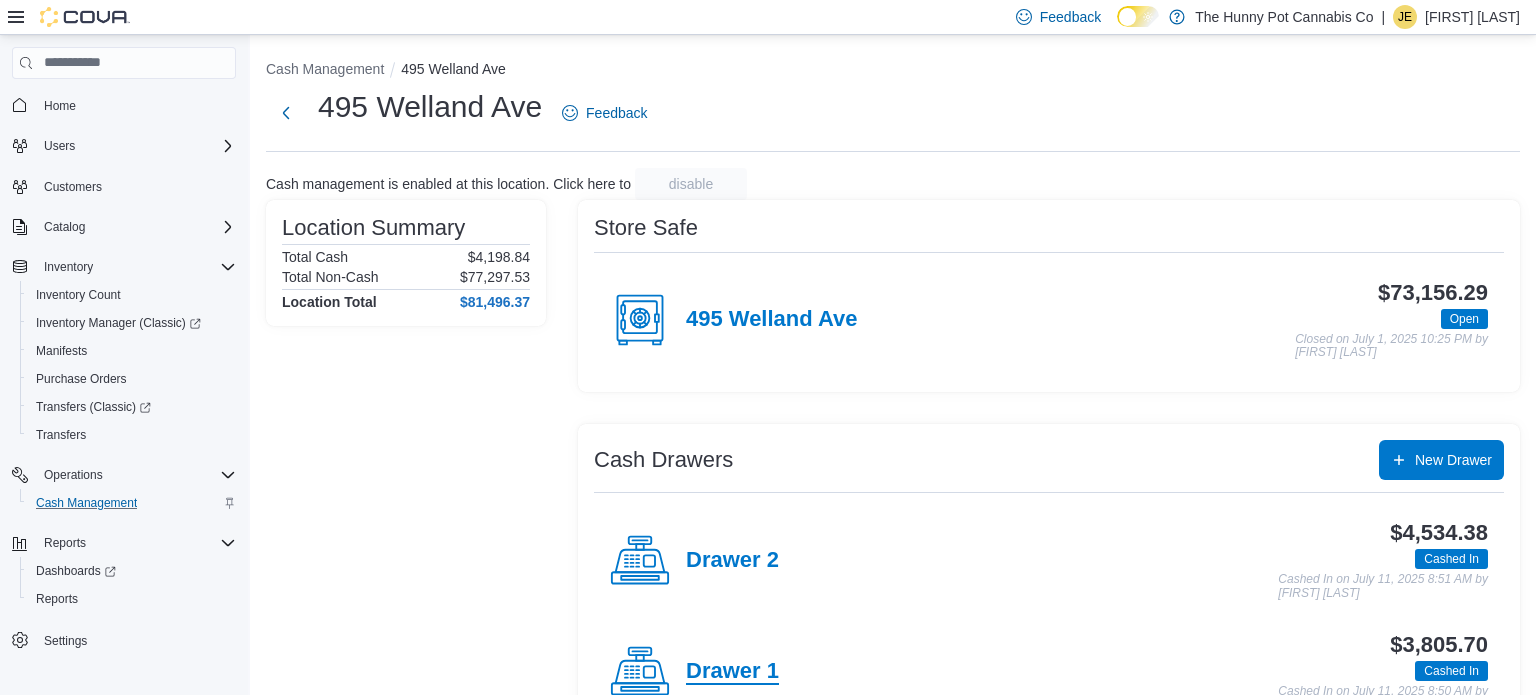 click on "Drawer 1" at bounding box center [732, 672] 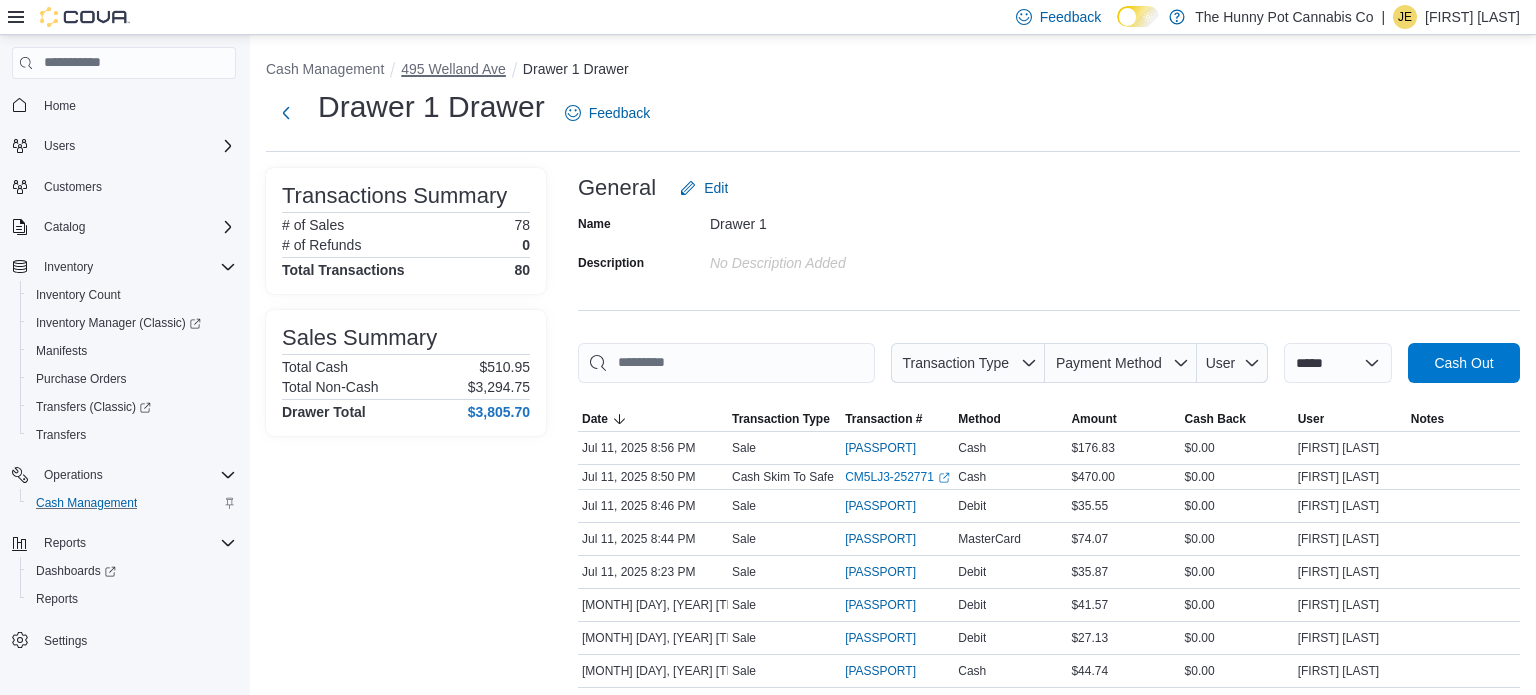 click on "495 Welland Ave" at bounding box center [453, 69] 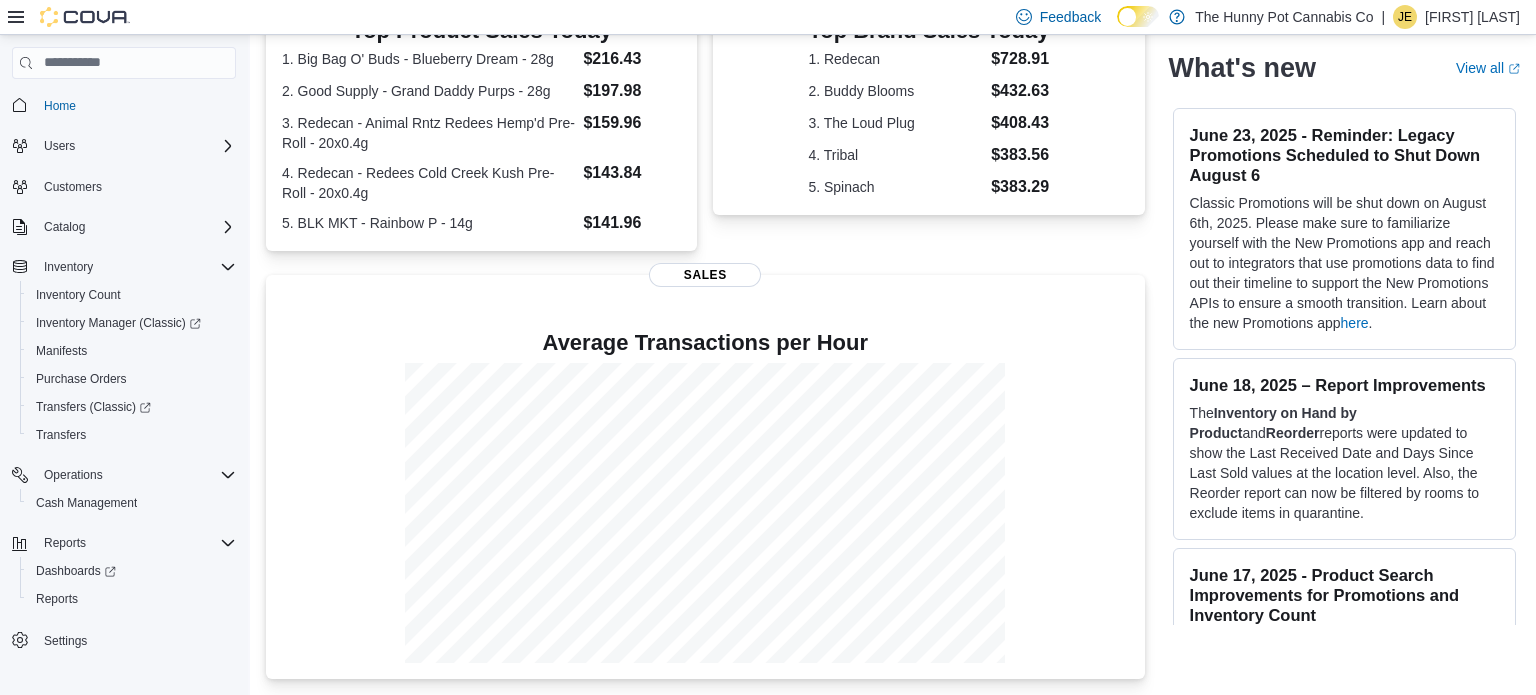 scroll, scrollTop: 0, scrollLeft: 0, axis: both 